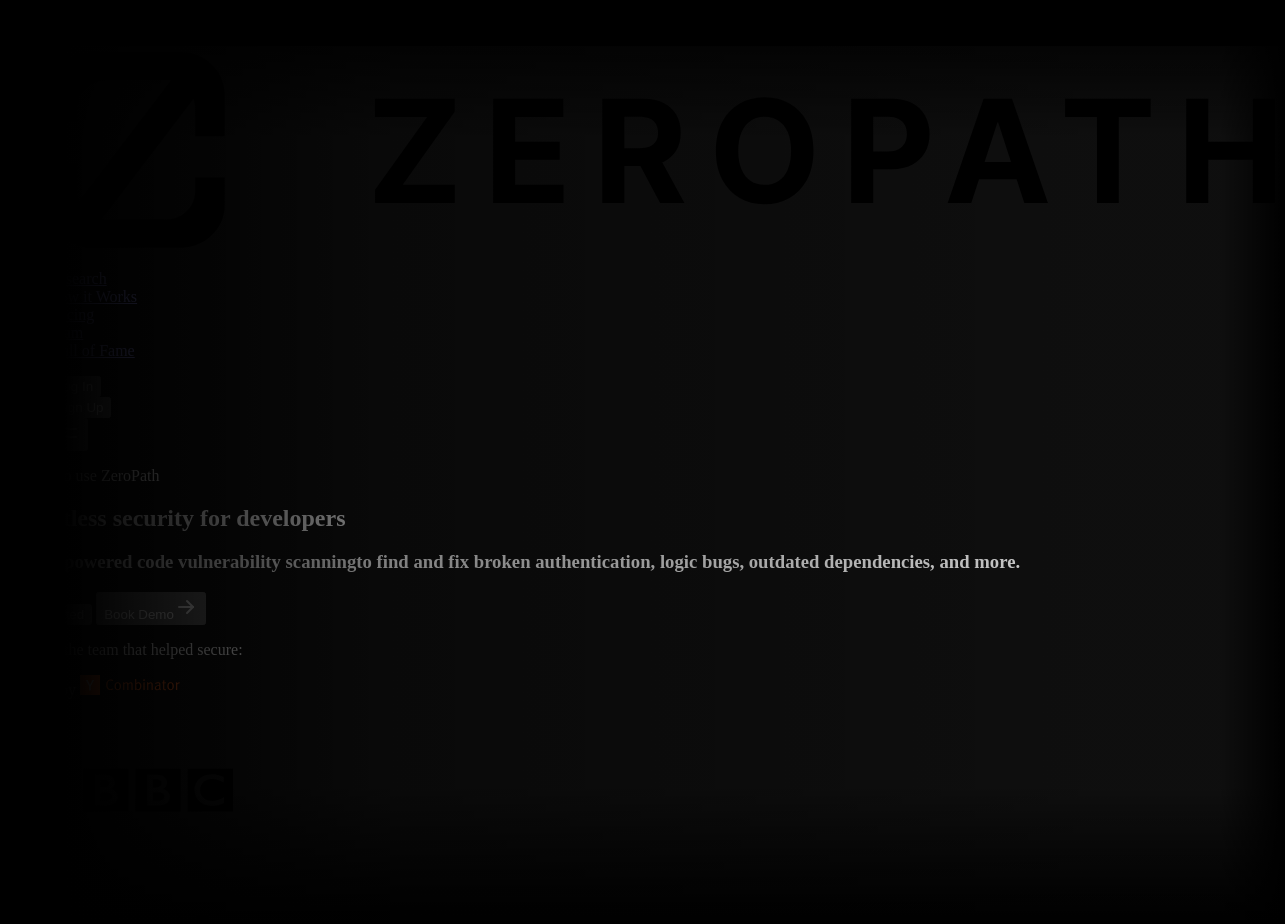 scroll, scrollTop: 0, scrollLeft: 0, axis: both 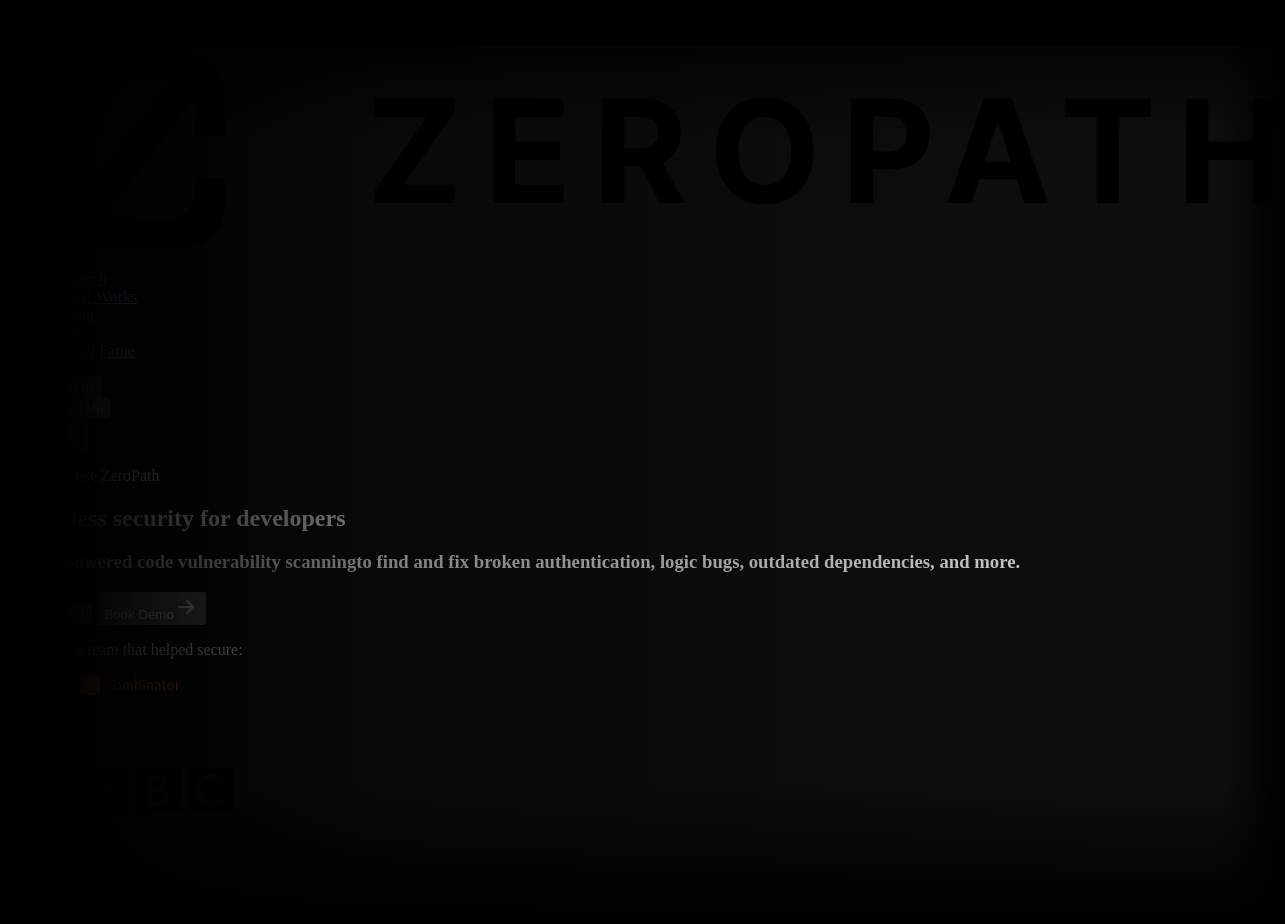 click on "AI-powered code vulnerability scanning" at bounding box center (196, 561) 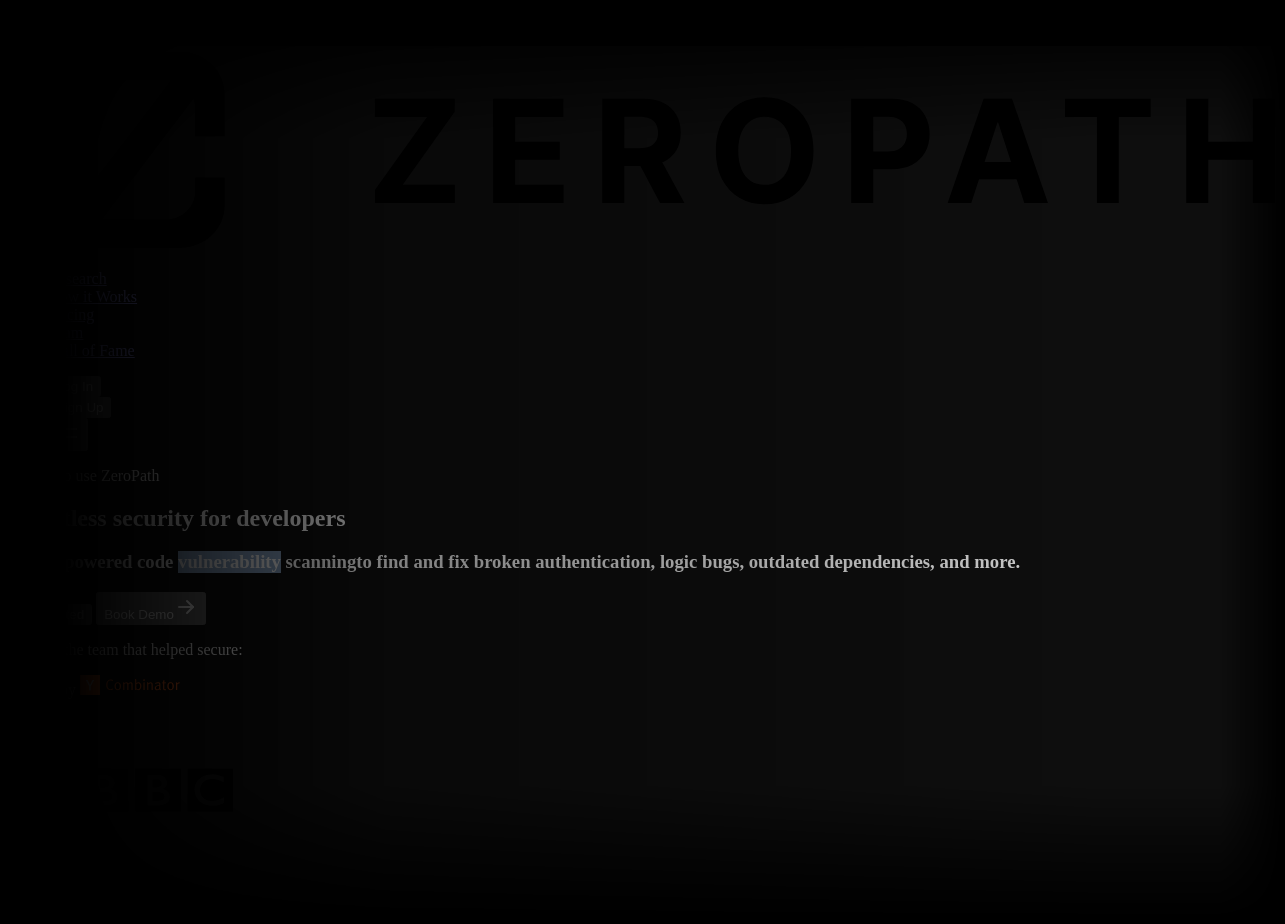 click on "AI-powered code vulnerability scanning" at bounding box center [196, 561] 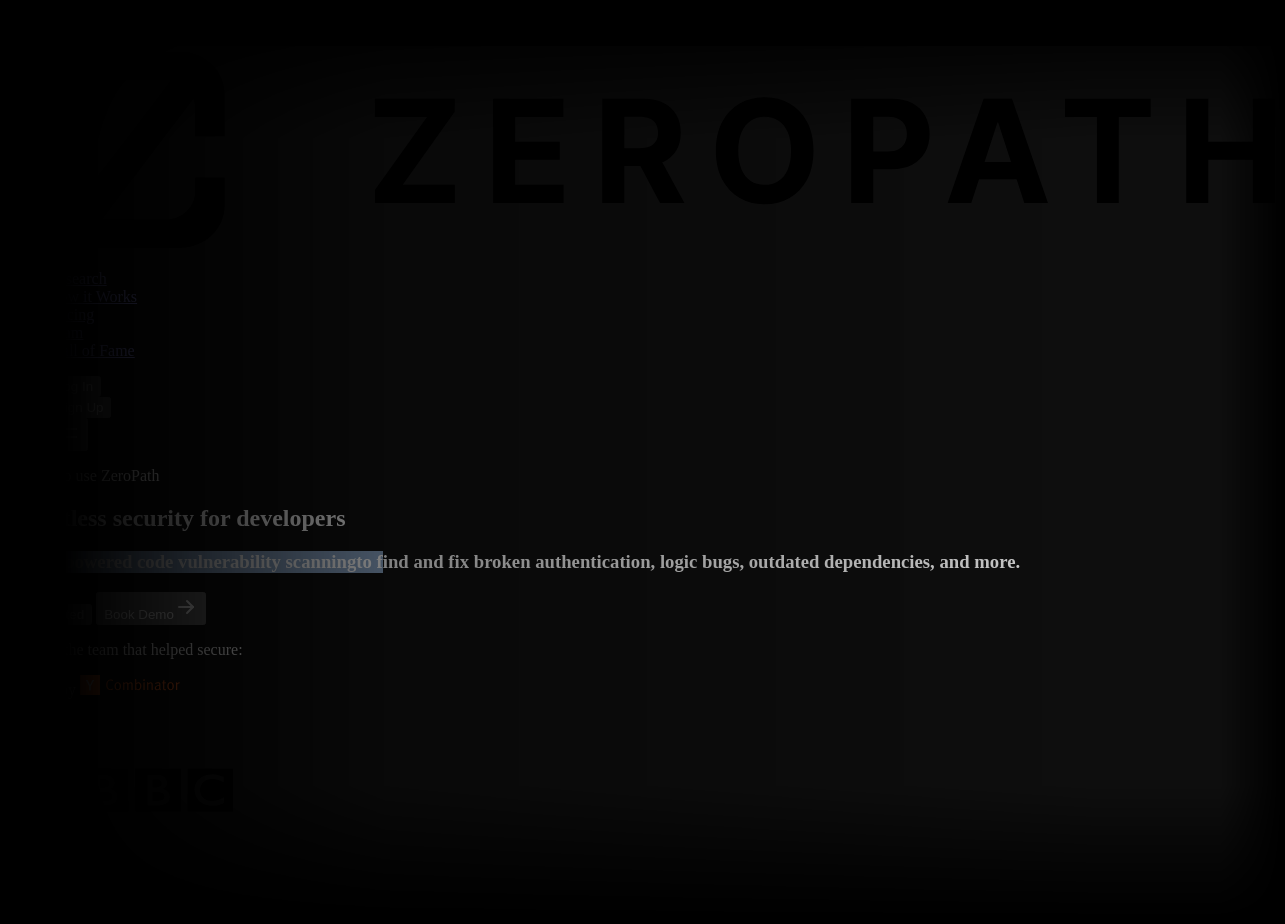 click on "AI-powered code vulnerability scanning" at bounding box center [196, 561] 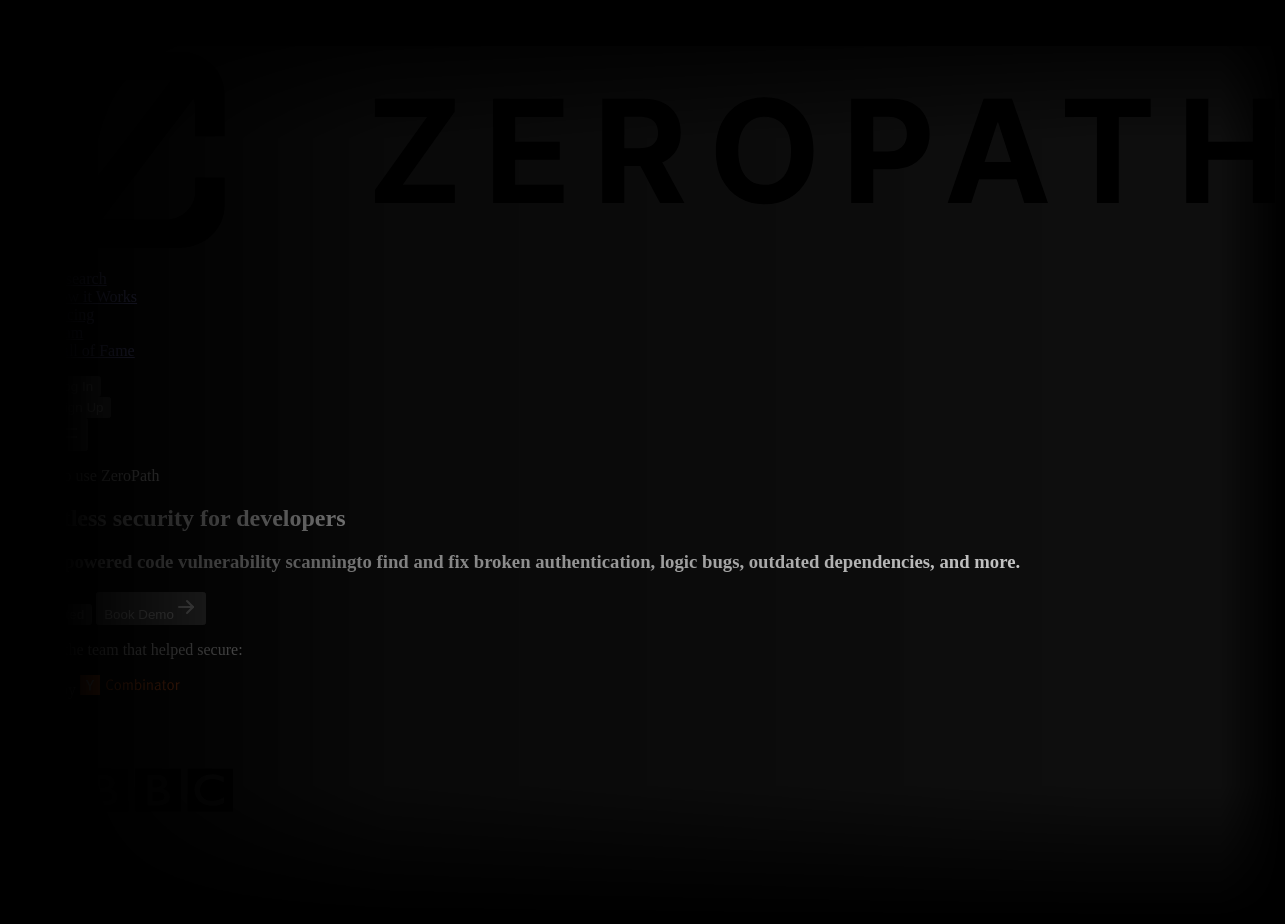 click on "Effortless security
for developers   Use  AI-powered code vulnerability scanning  to
find and fix broken authentication, logic bugs,
outdated dependencies, and more.   Get Started   Book Demo" at bounding box center (642, 565) 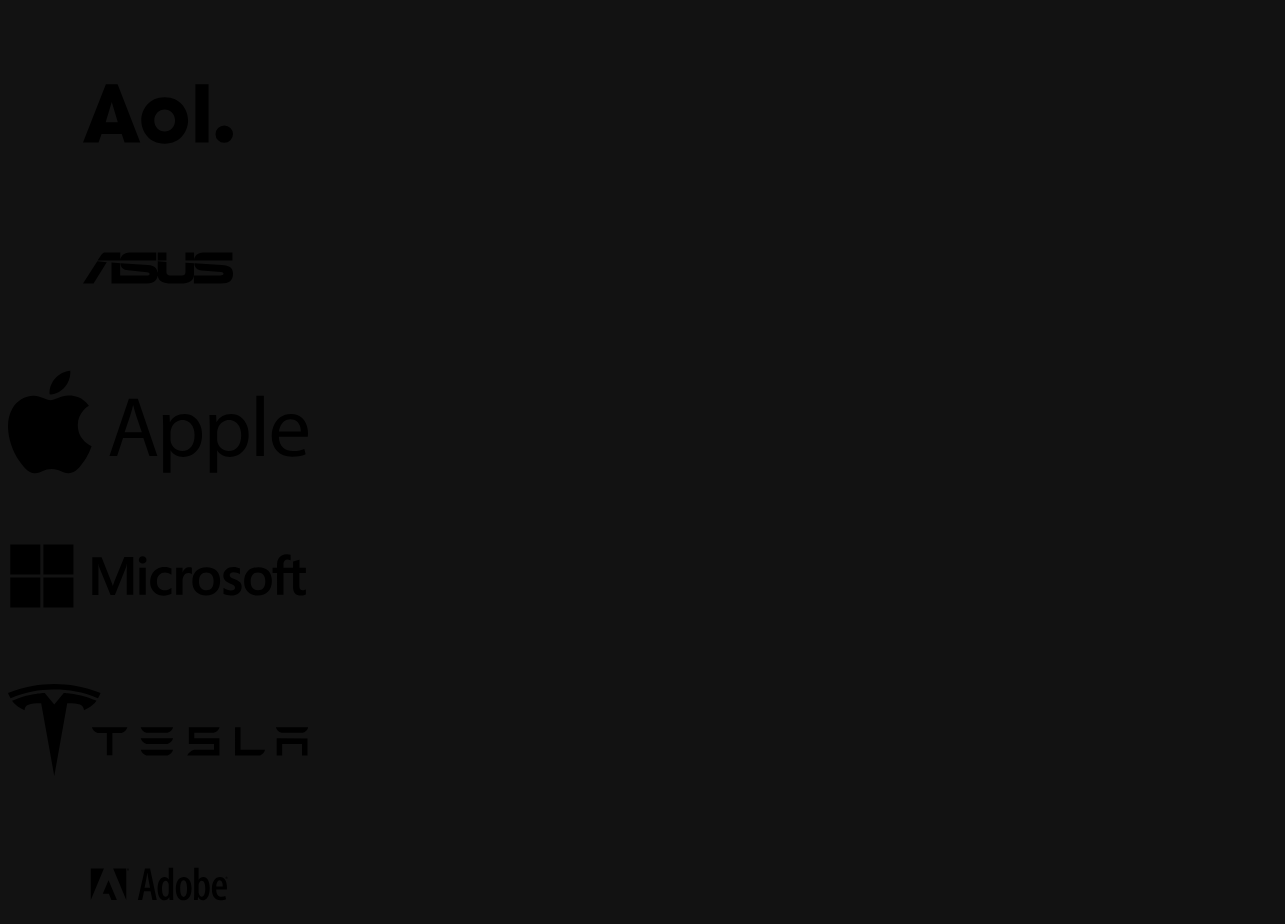 click on "Built to be fast.   Our security checks usually take seconds to run. No more waiting for PR reviews &
security checks." at bounding box center [642, 3644] 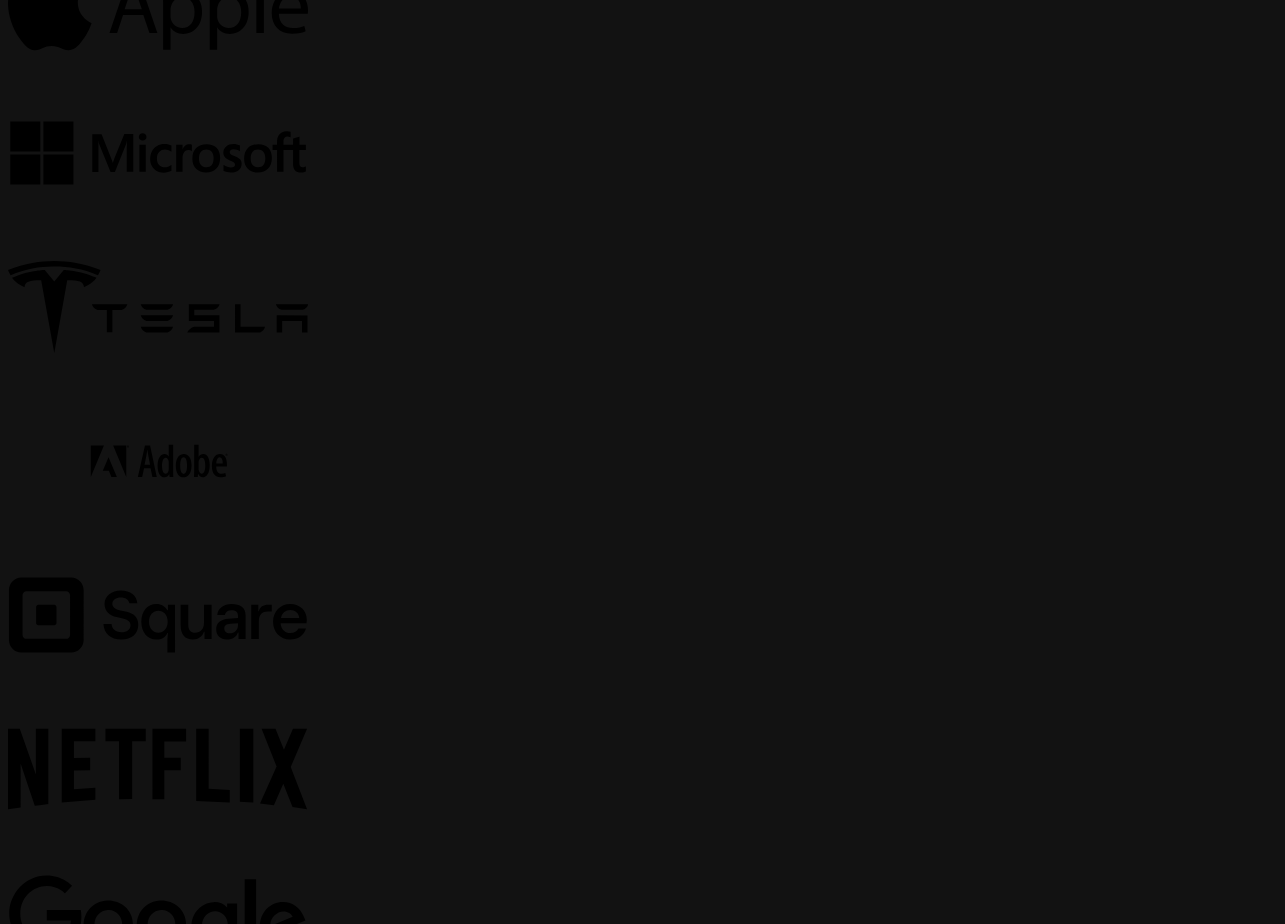 click on "Hundreds of developers
& companies use ZeroPath
to secure their code." at bounding box center (642, 3401) 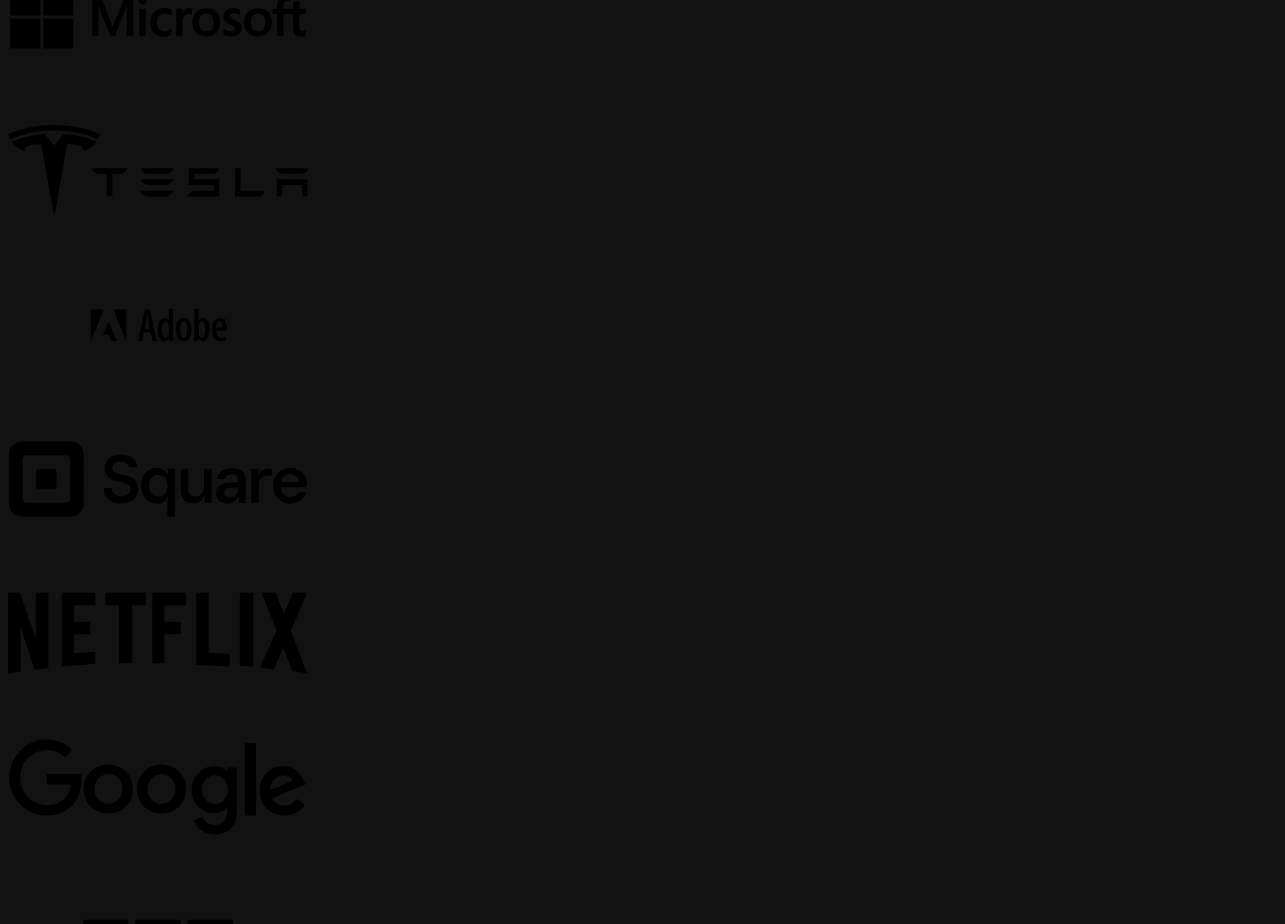 click on "Hundreds of developers
& companies use ZeroPath
to secure their code." at bounding box center [642, 3265] 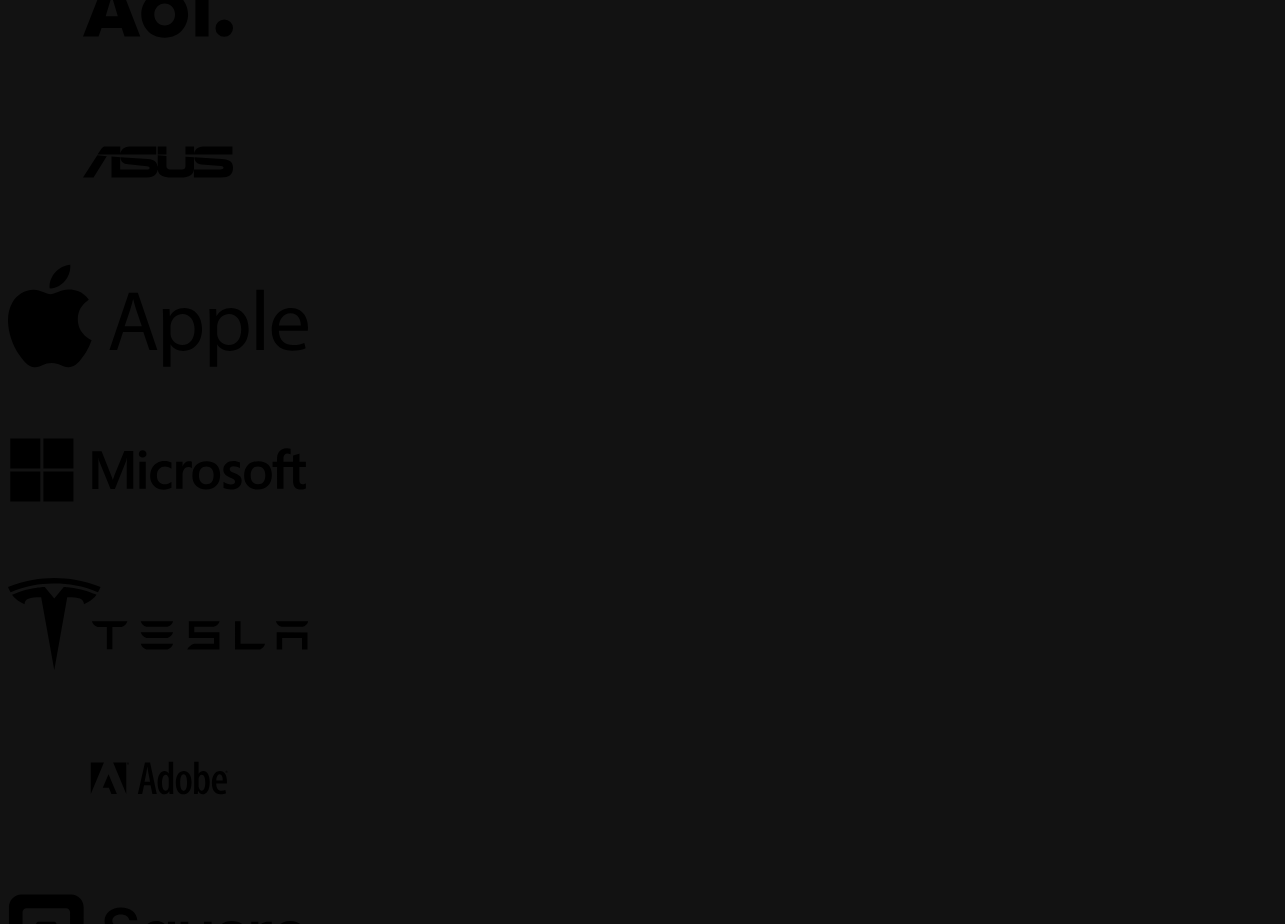 click at bounding box center [642, 2474] 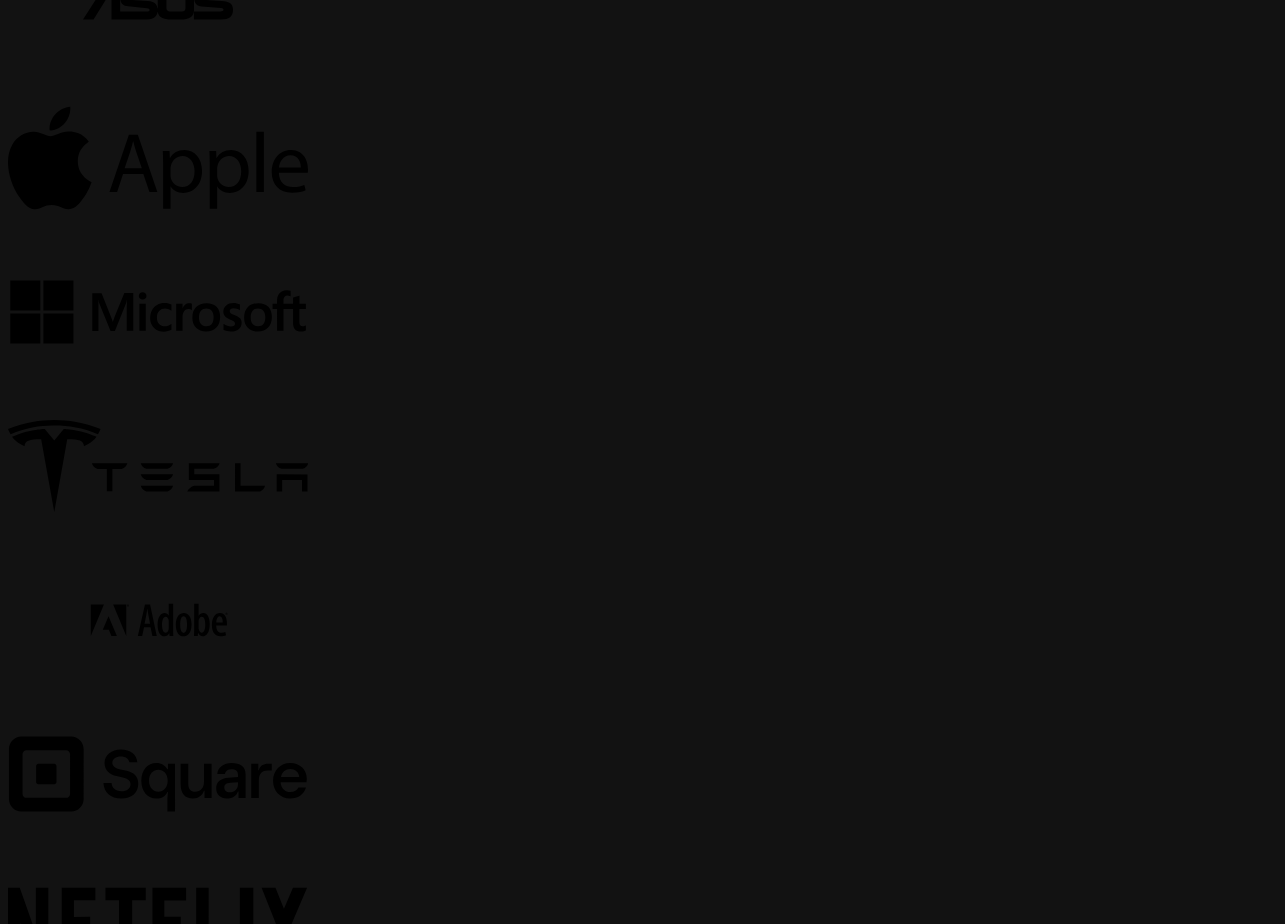 click on "Use Gitlab's CI/CD to run ZeroPath." at bounding box center [642, 2384] 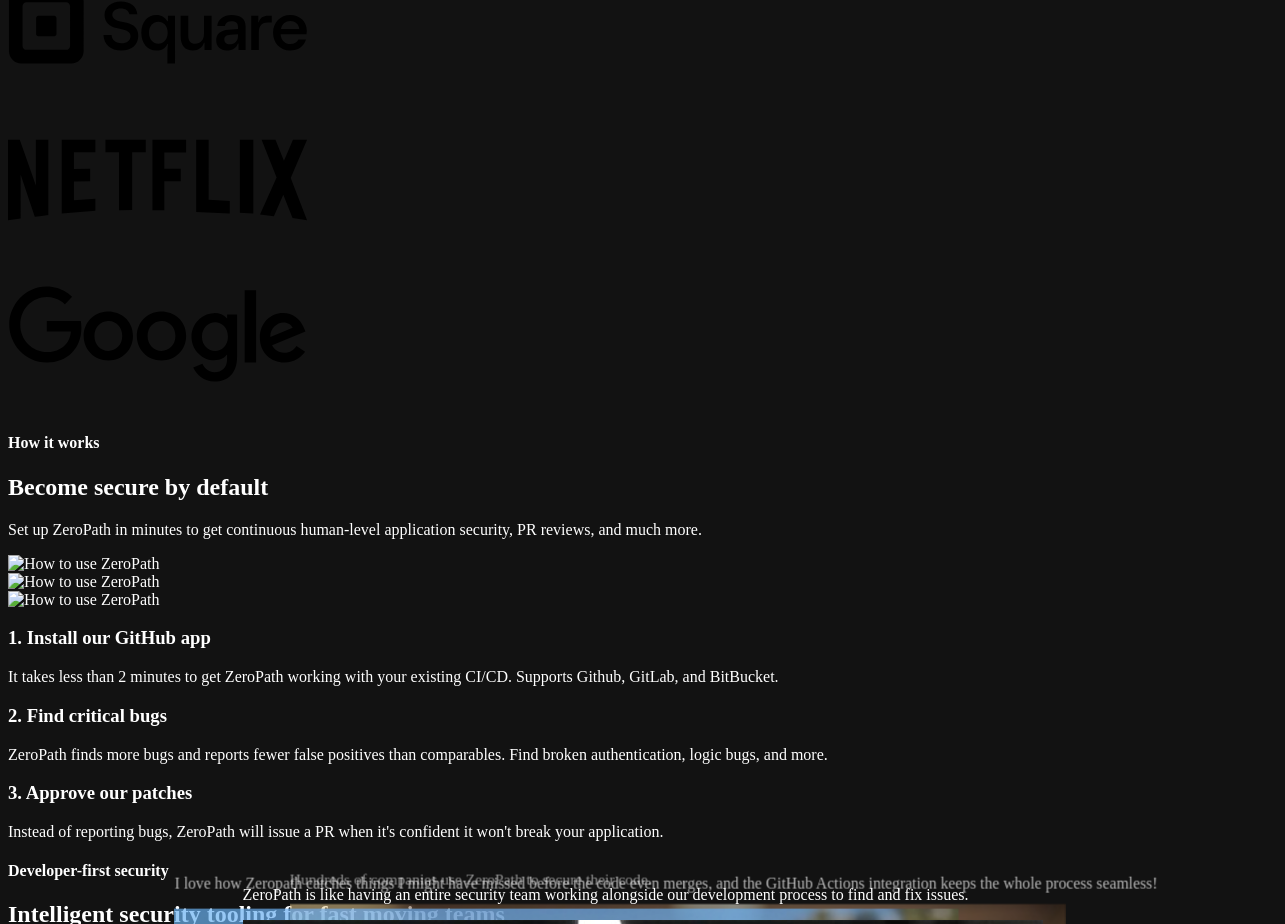 click at bounding box center [642, 2828] 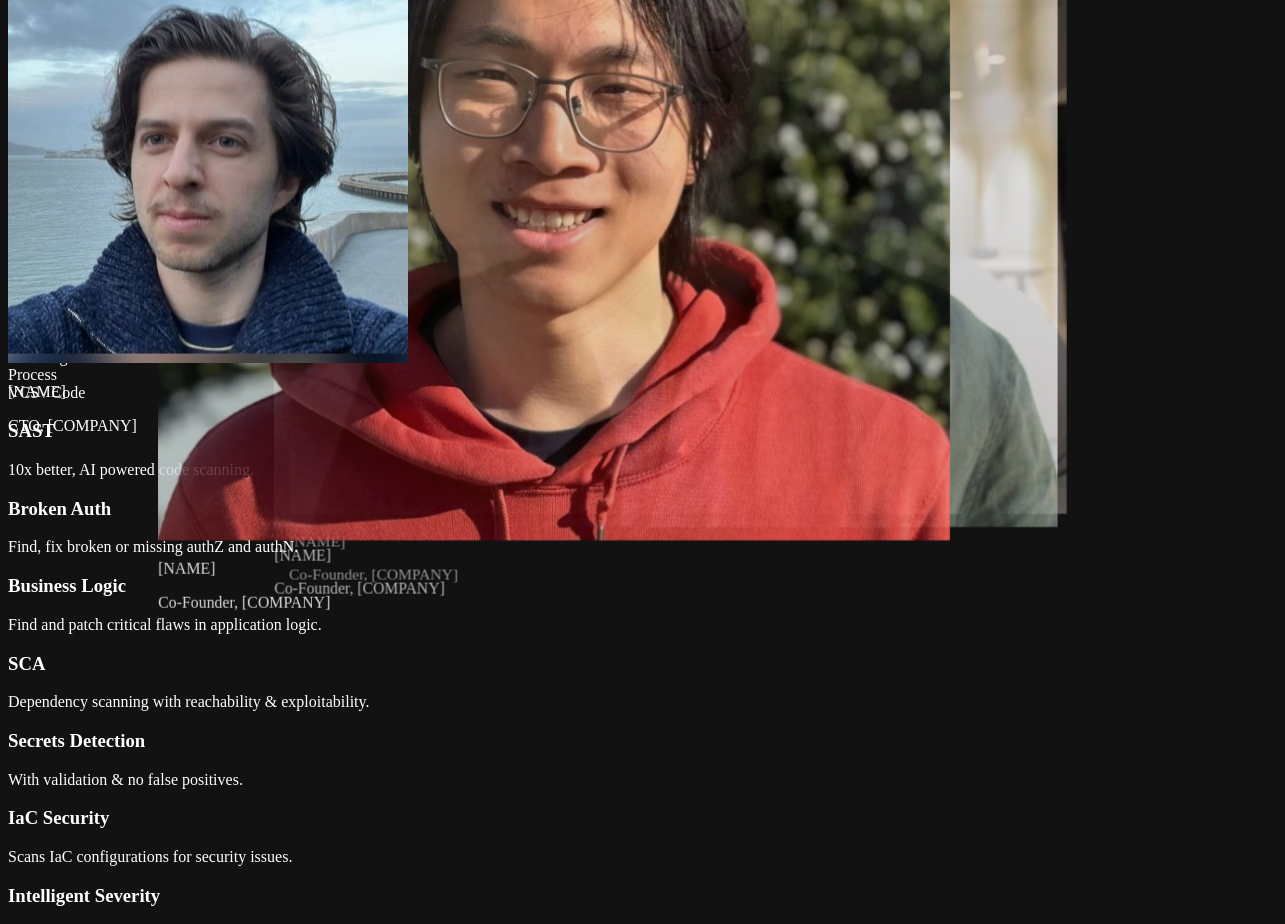 click on "Resources   Privacy   Terms   Vulnerability Disclosure" at bounding box center (642, 12509) 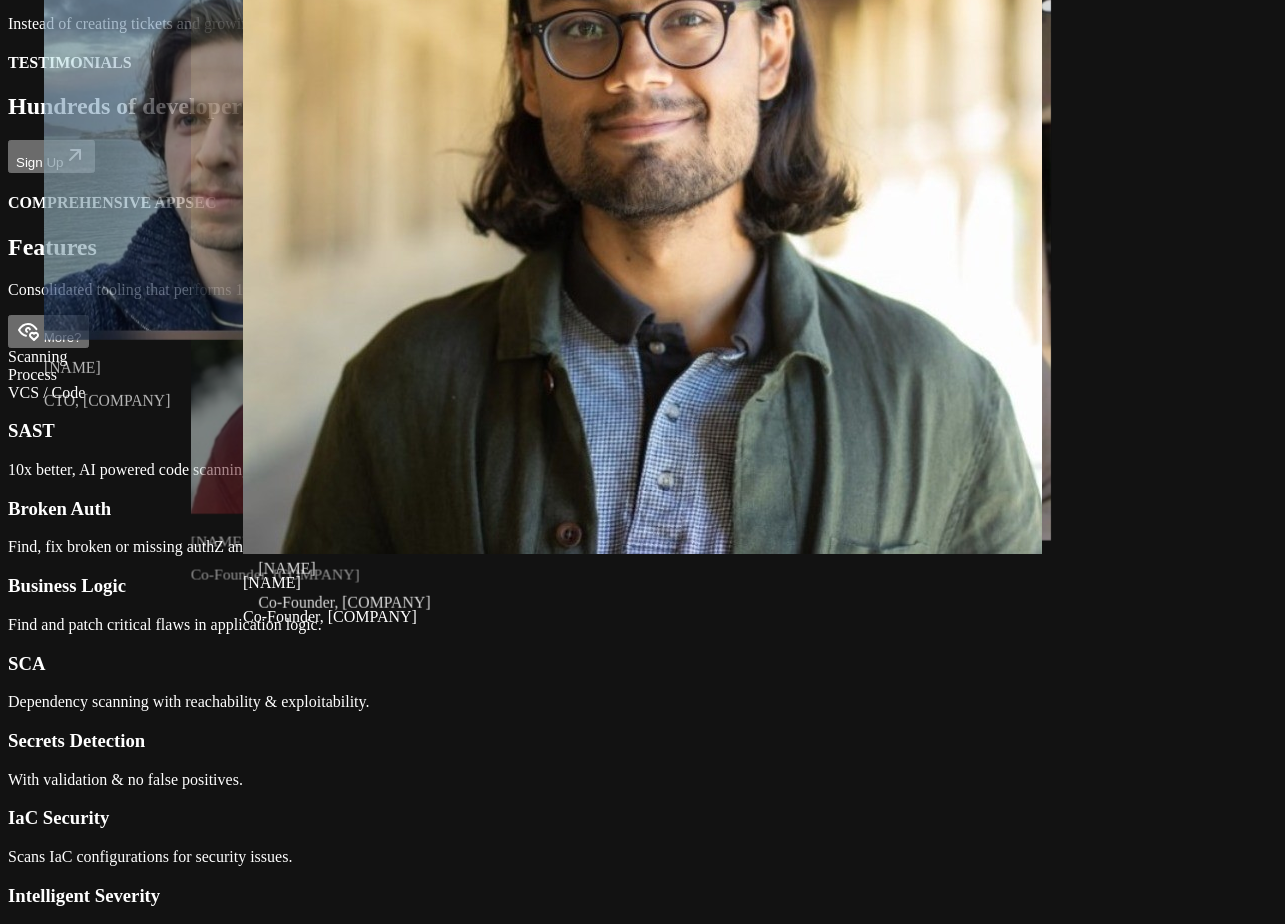 click on "Team" at bounding box center [65, 12380] 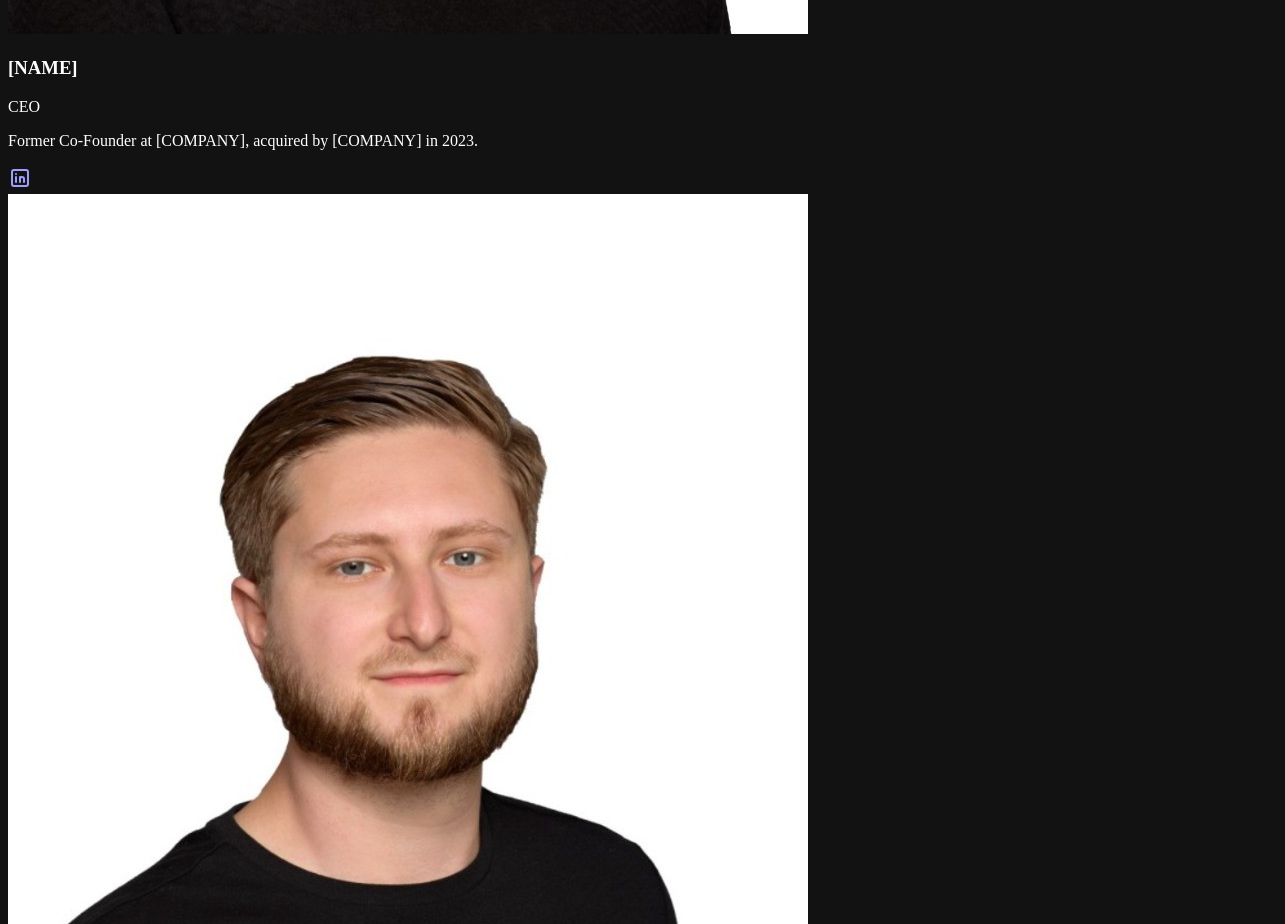 click on "Product   Book Demo   Log In   Pricing   Service Status   Company   Blog & Research   Team   Wall of Fame   Contact Us   Trust & Security   Resources   Privacy   Terms   Vulnerability Disclosure   Subscribe to our blog   ZeroPath updates and research.   [EMAIL]     Subscribe   X     GitHub     Discord     LinkedIn     ©  2025  ZeroPath Corp. All rights reserved." at bounding box center (642, 12755) 